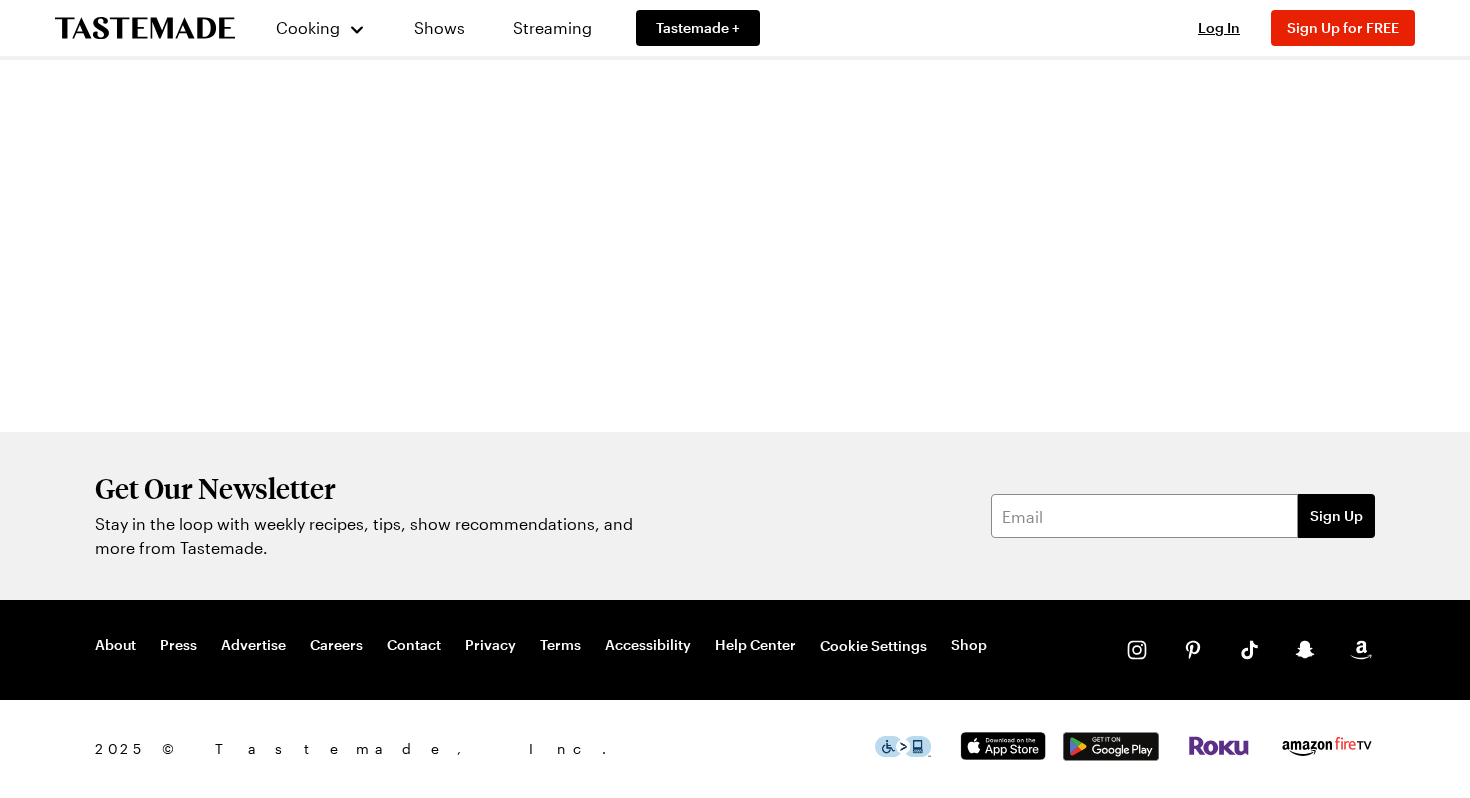 scroll, scrollTop: 0, scrollLeft: 0, axis: both 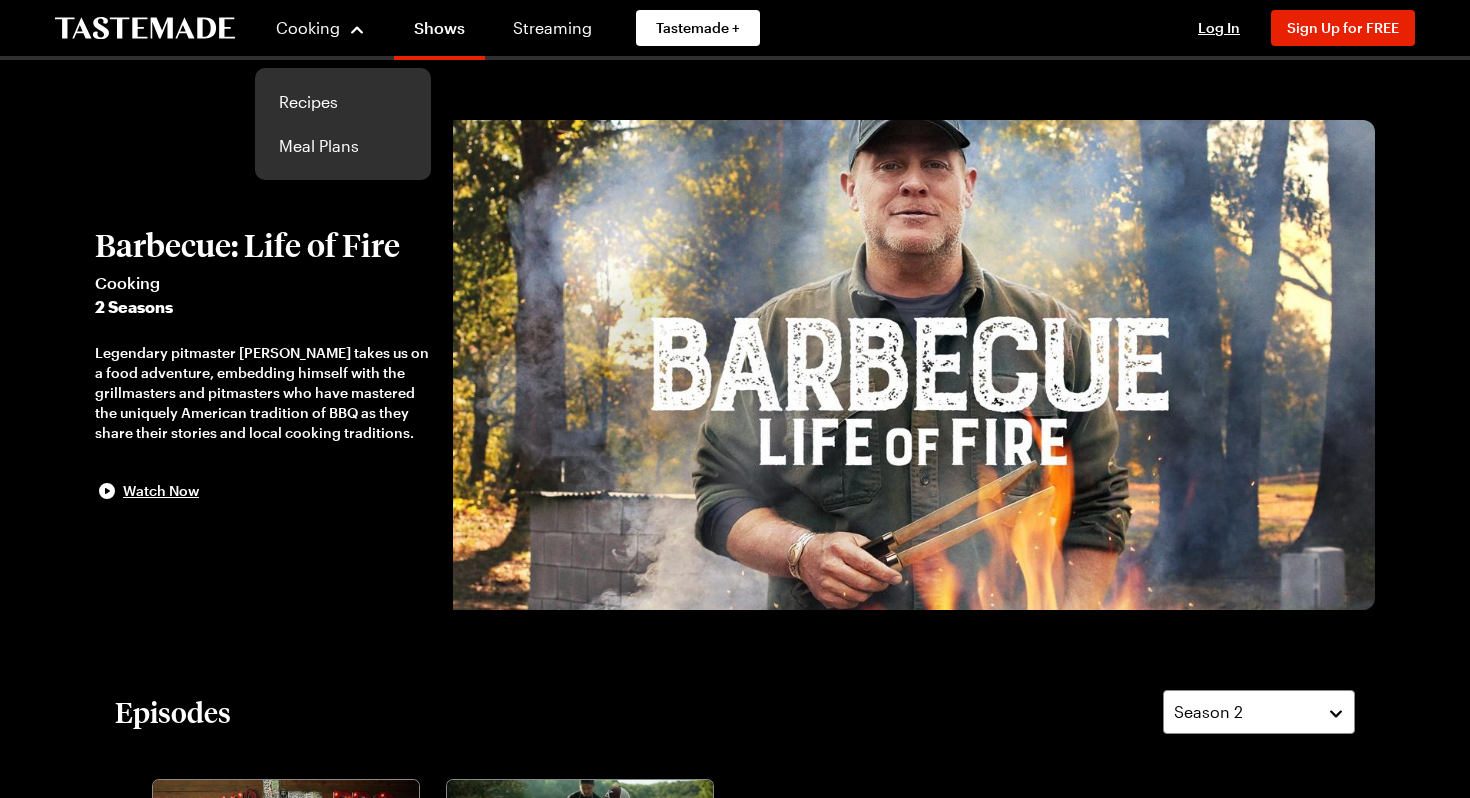 click on "Cooking Recipes Meal Plans Shows Streaming Tastemade +" at bounding box center [415, 28] 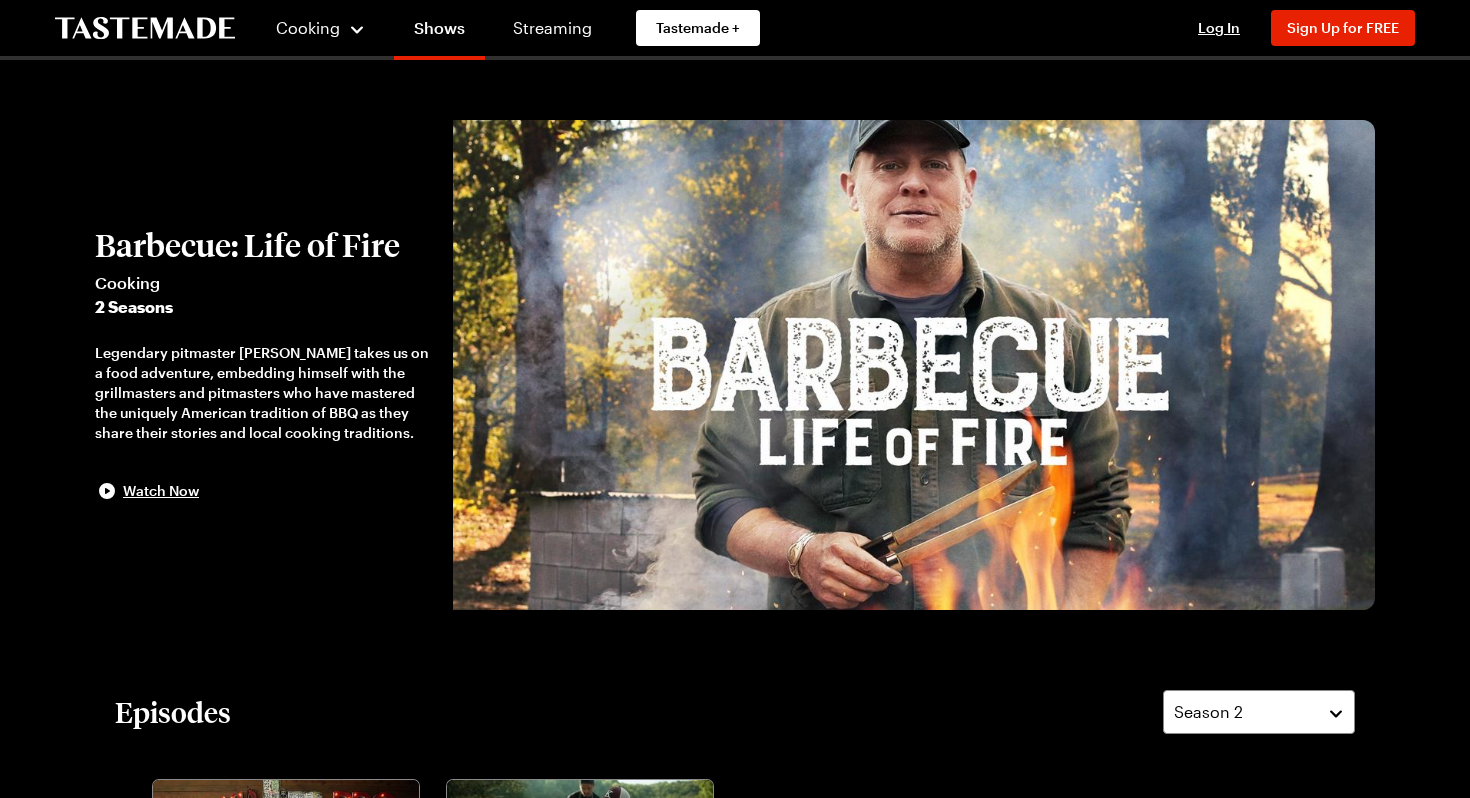 click 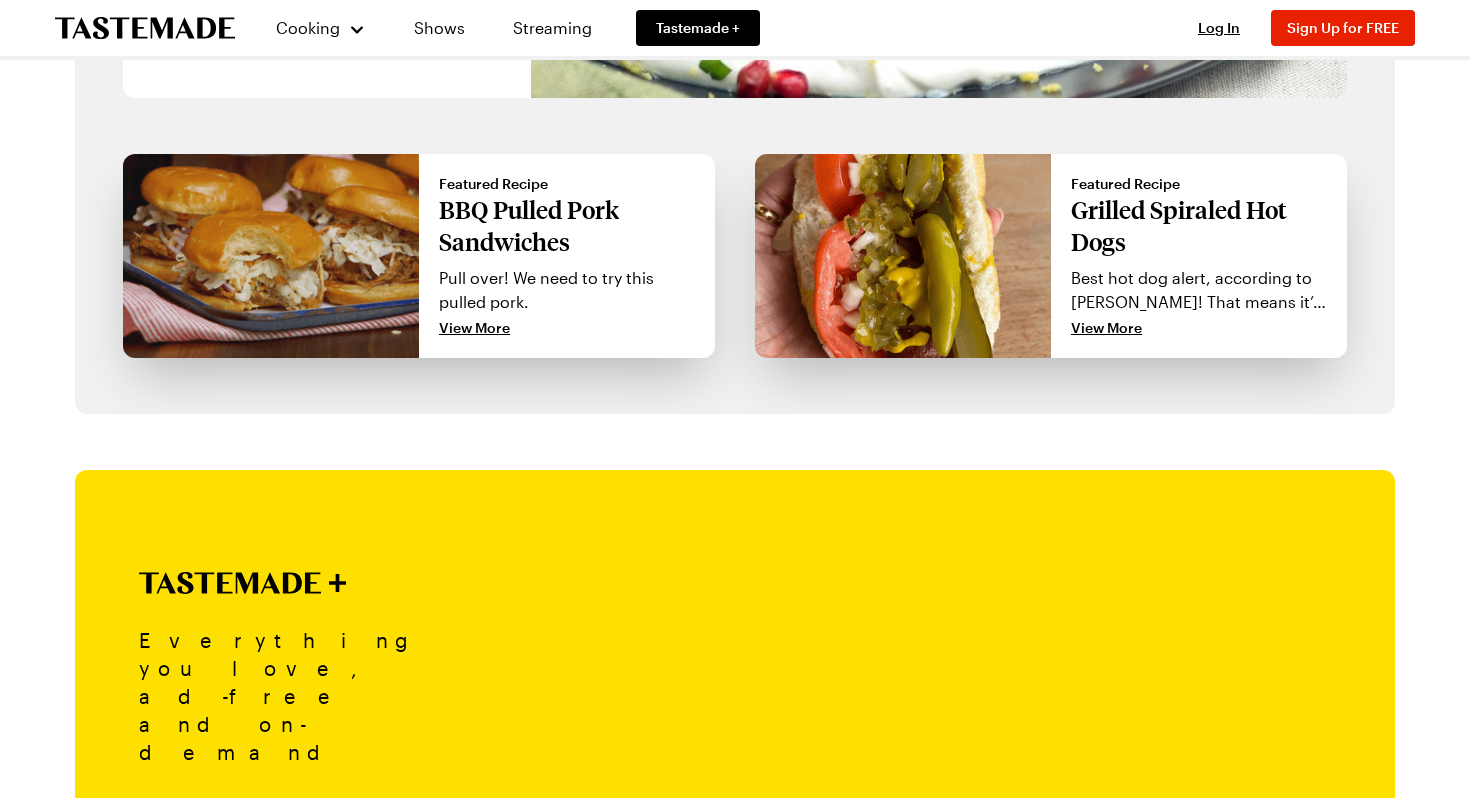 scroll, scrollTop: 0, scrollLeft: 0, axis: both 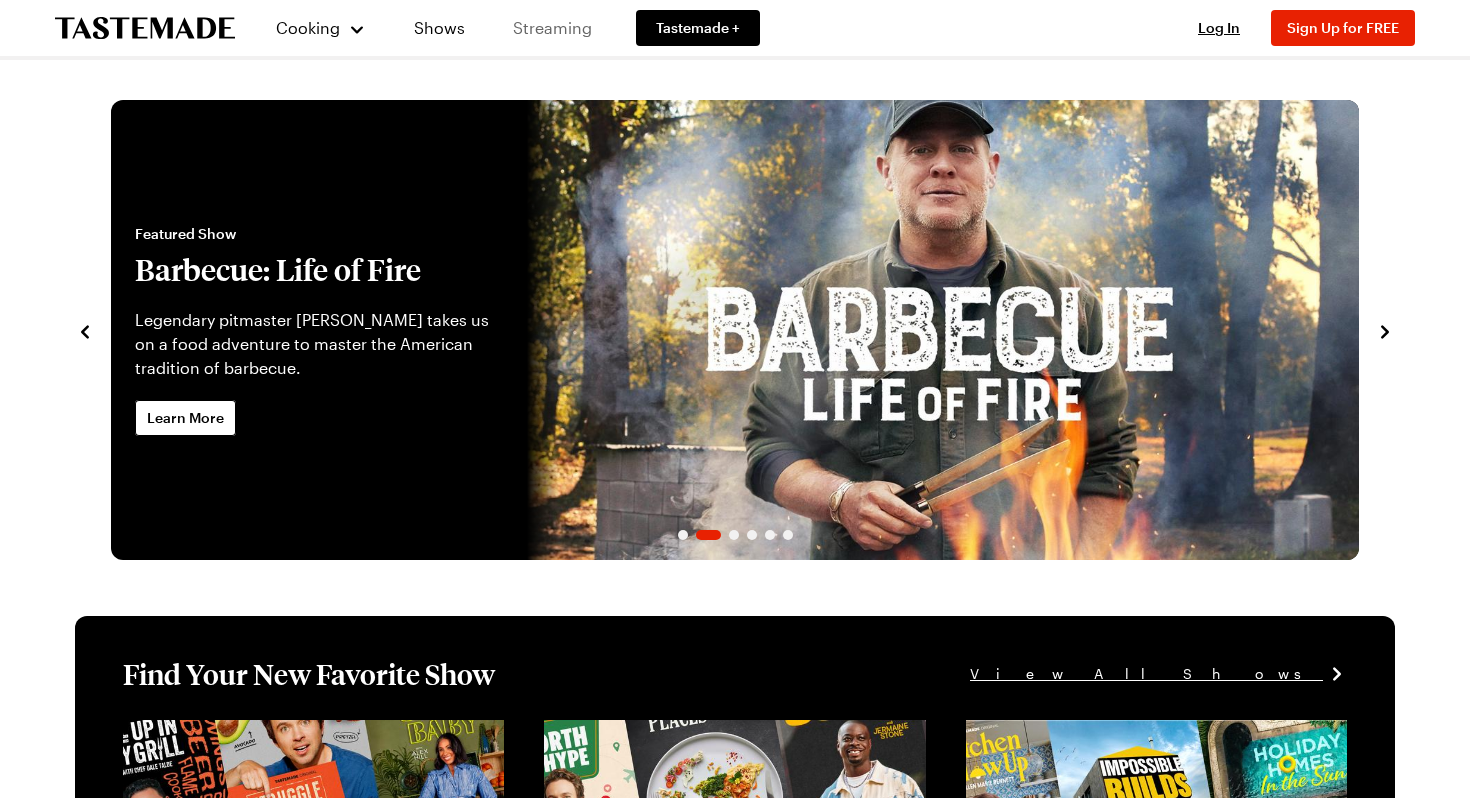 click on "Streaming" at bounding box center [552, 28] 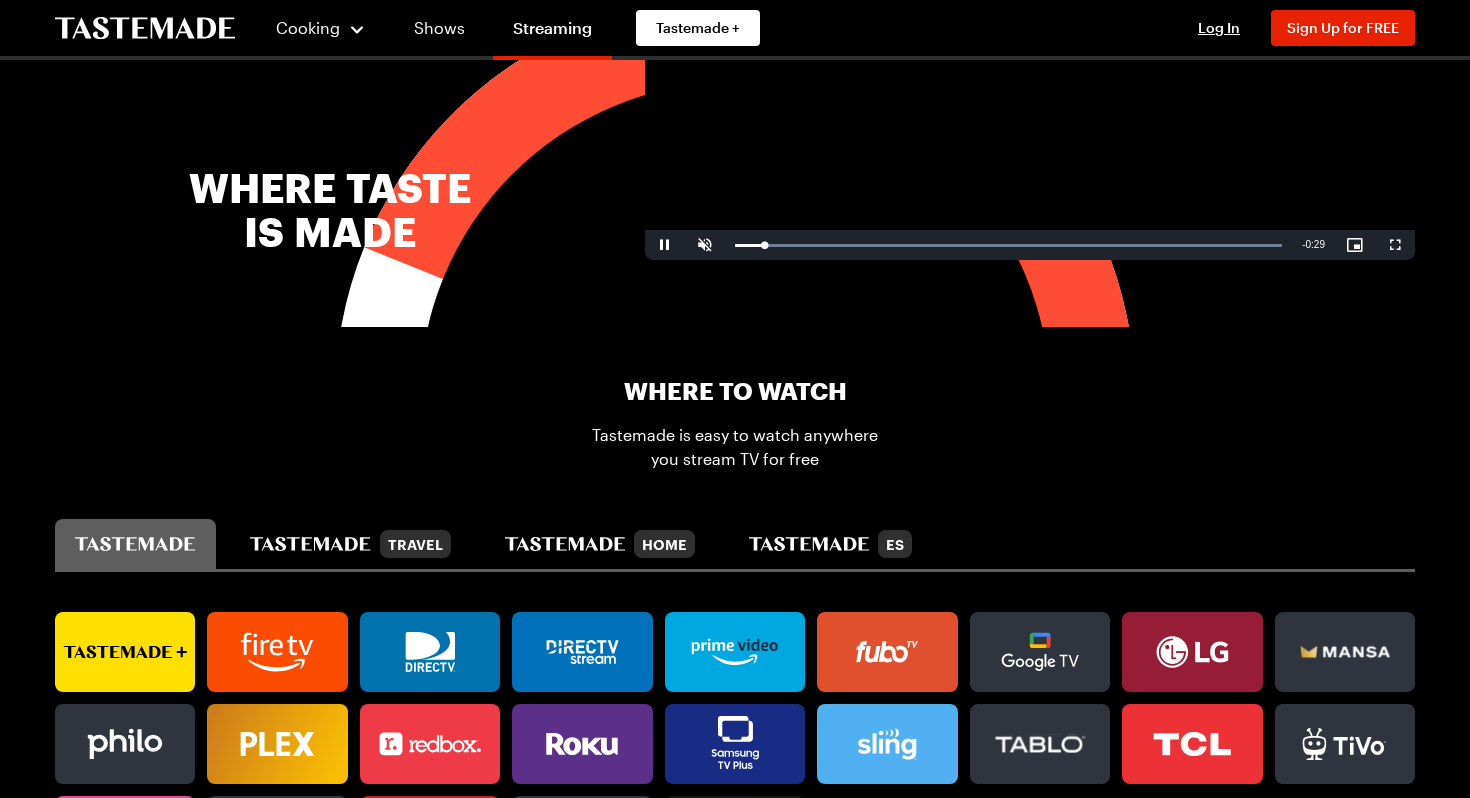scroll, scrollTop: 1334, scrollLeft: 0, axis: vertical 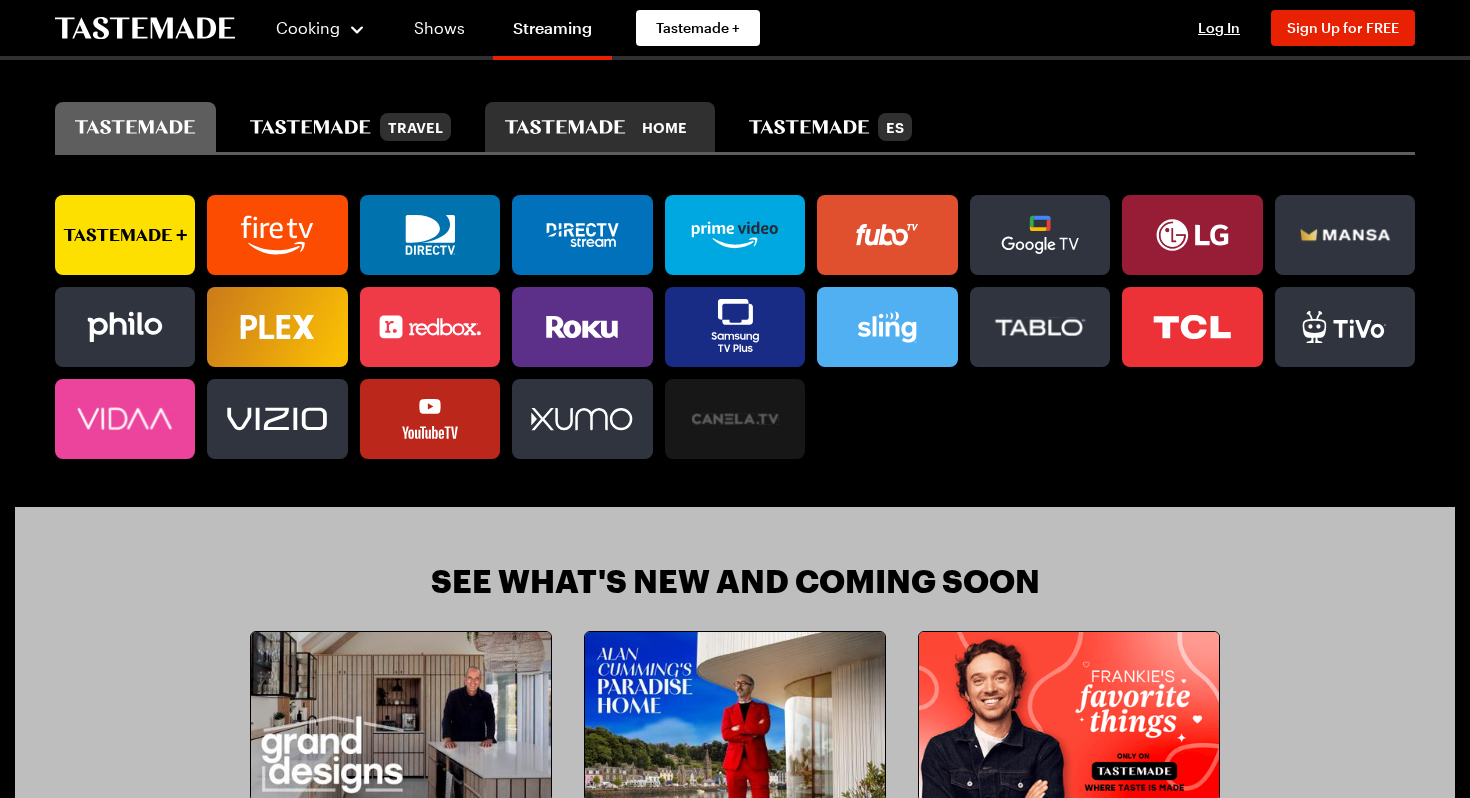click on "Home" at bounding box center (664, 127) 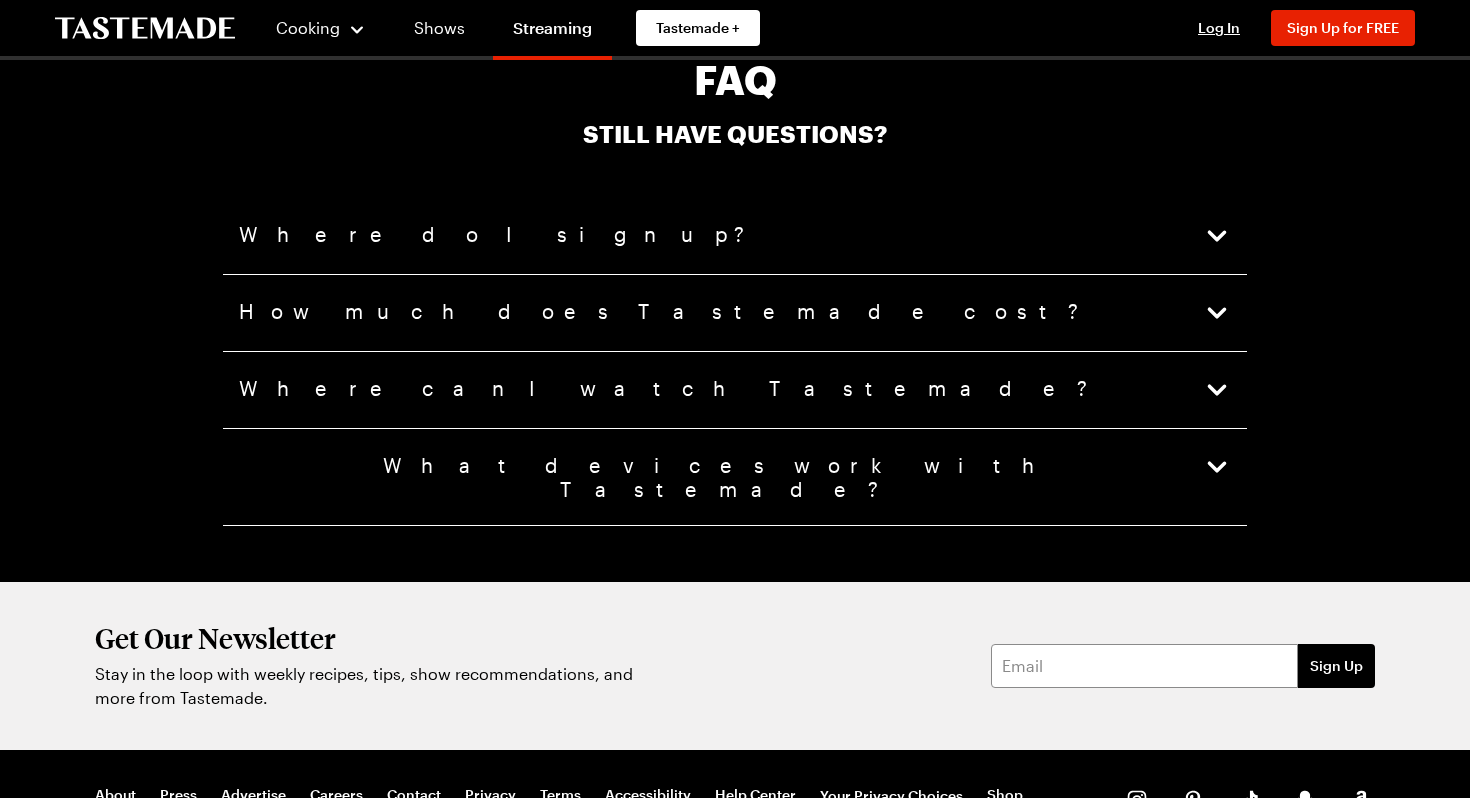 scroll, scrollTop: 5139, scrollLeft: 0, axis: vertical 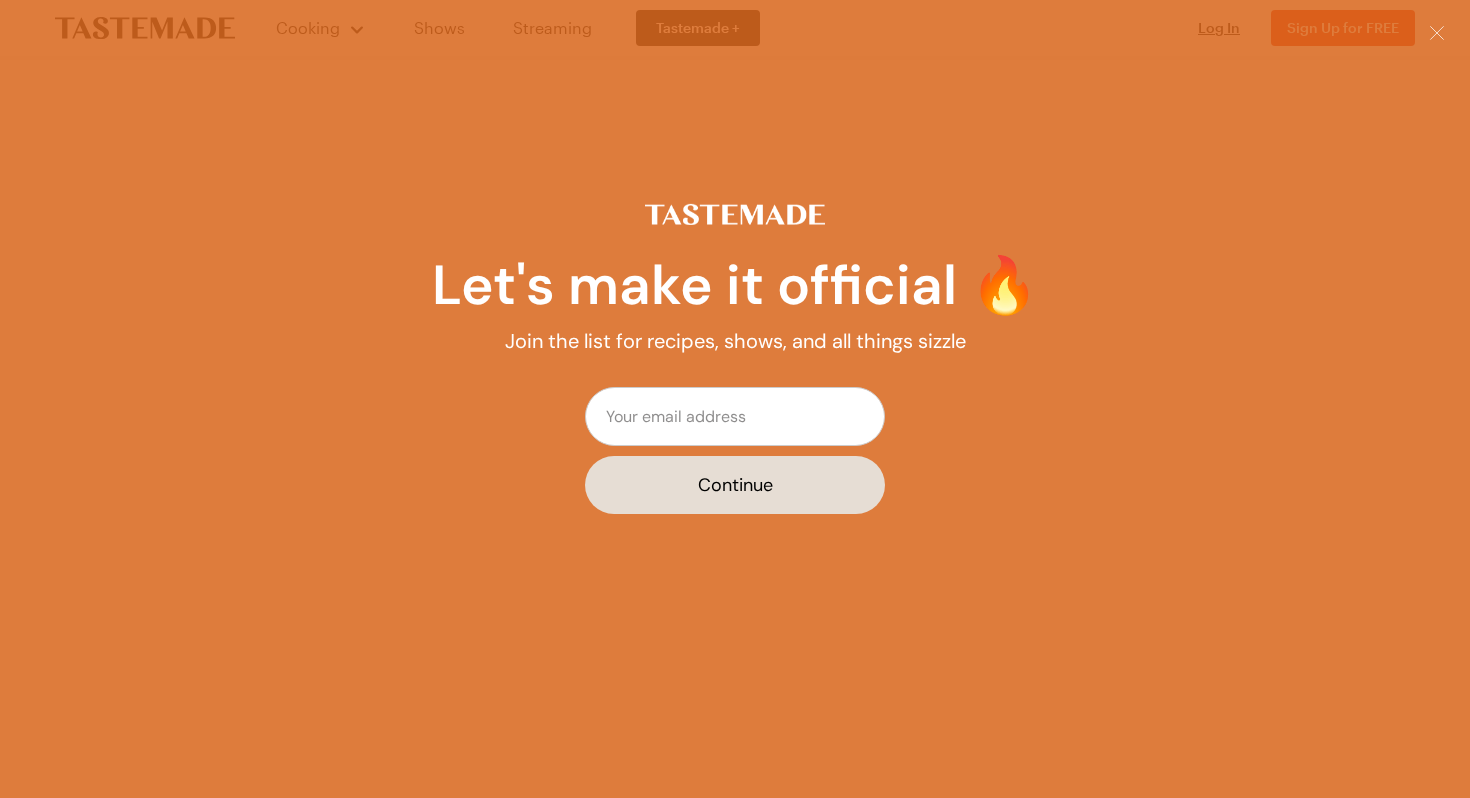 click at bounding box center (735, 416) 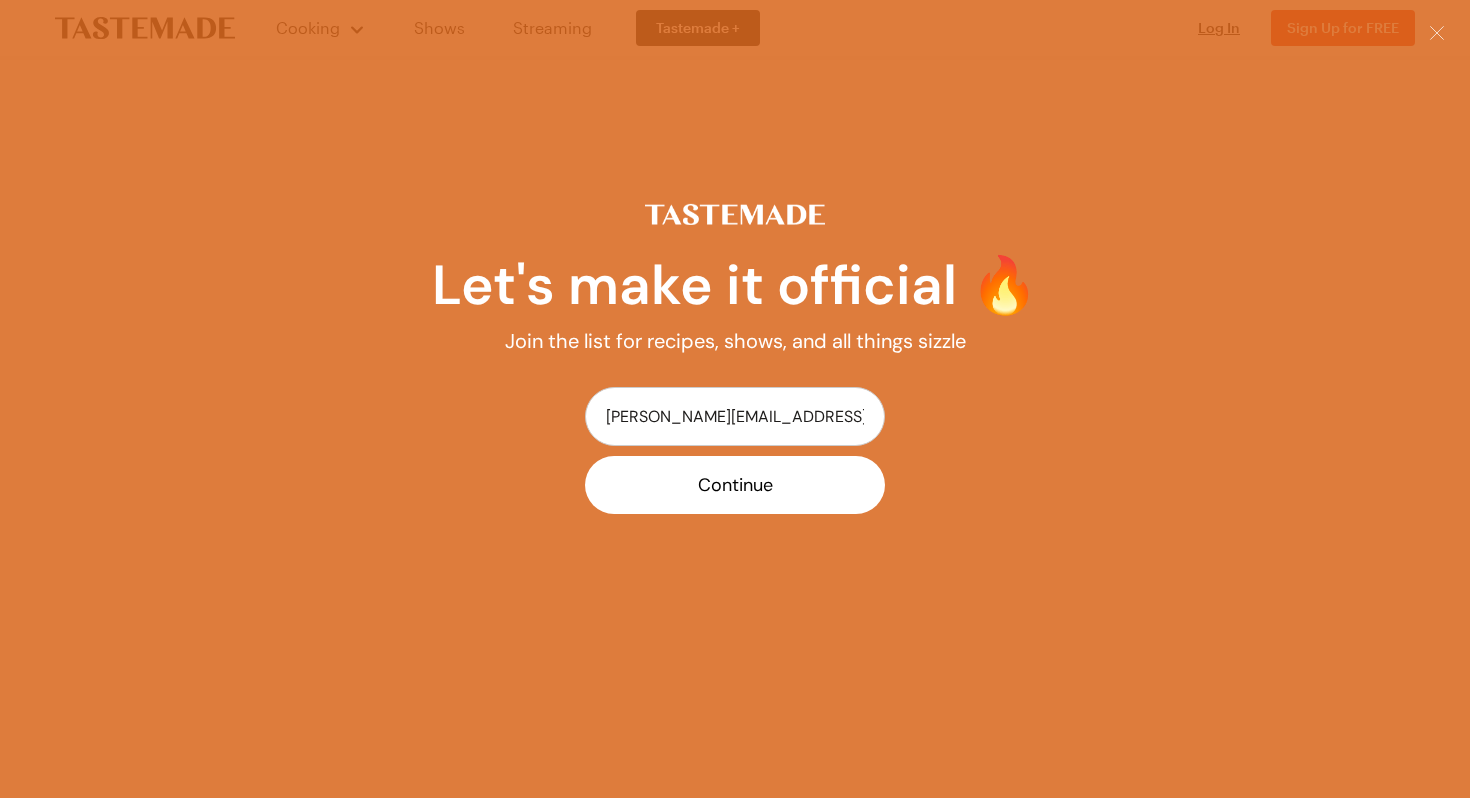 click on "Continue" at bounding box center [735, 485] 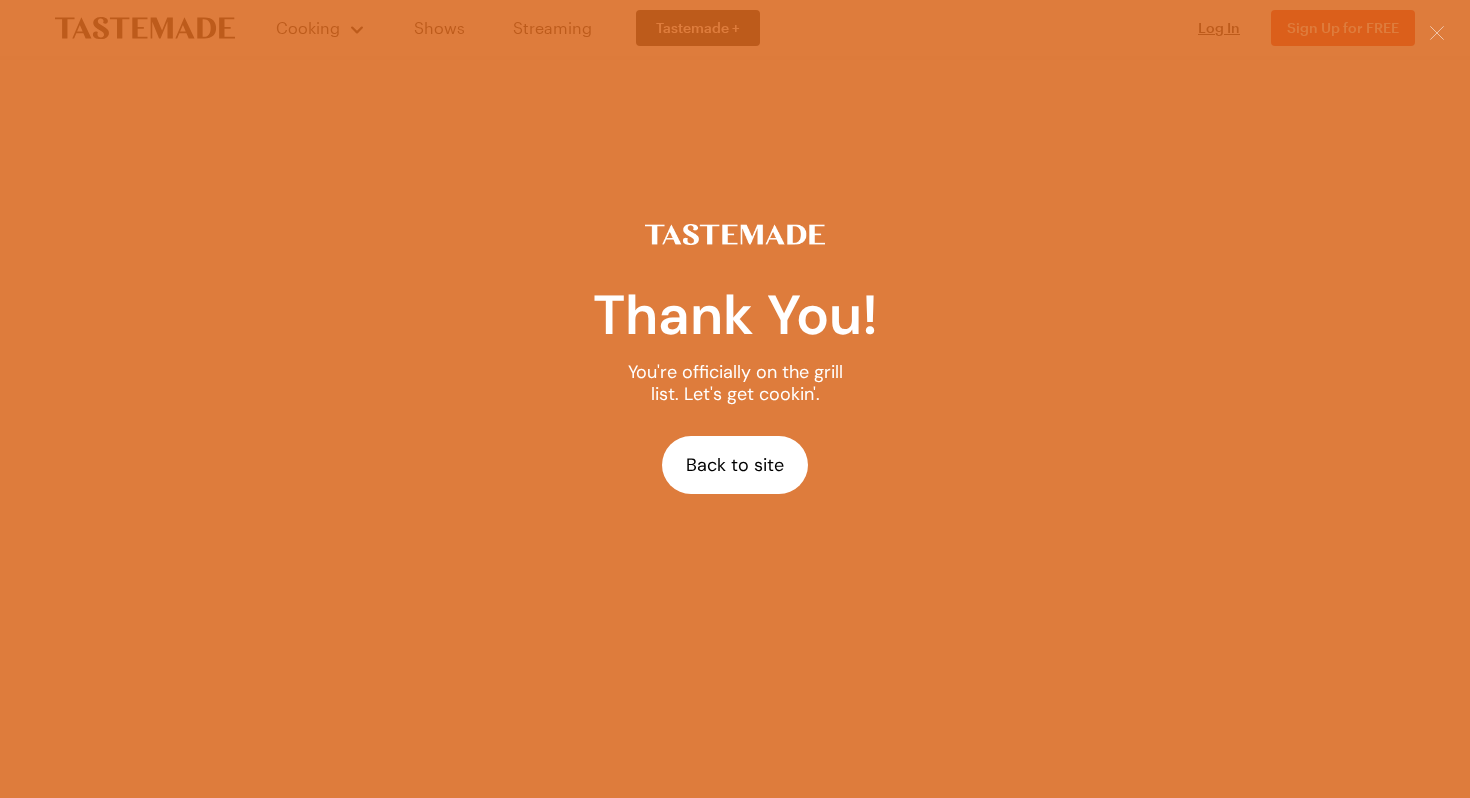 click on "Back to site" at bounding box center [735, 465] 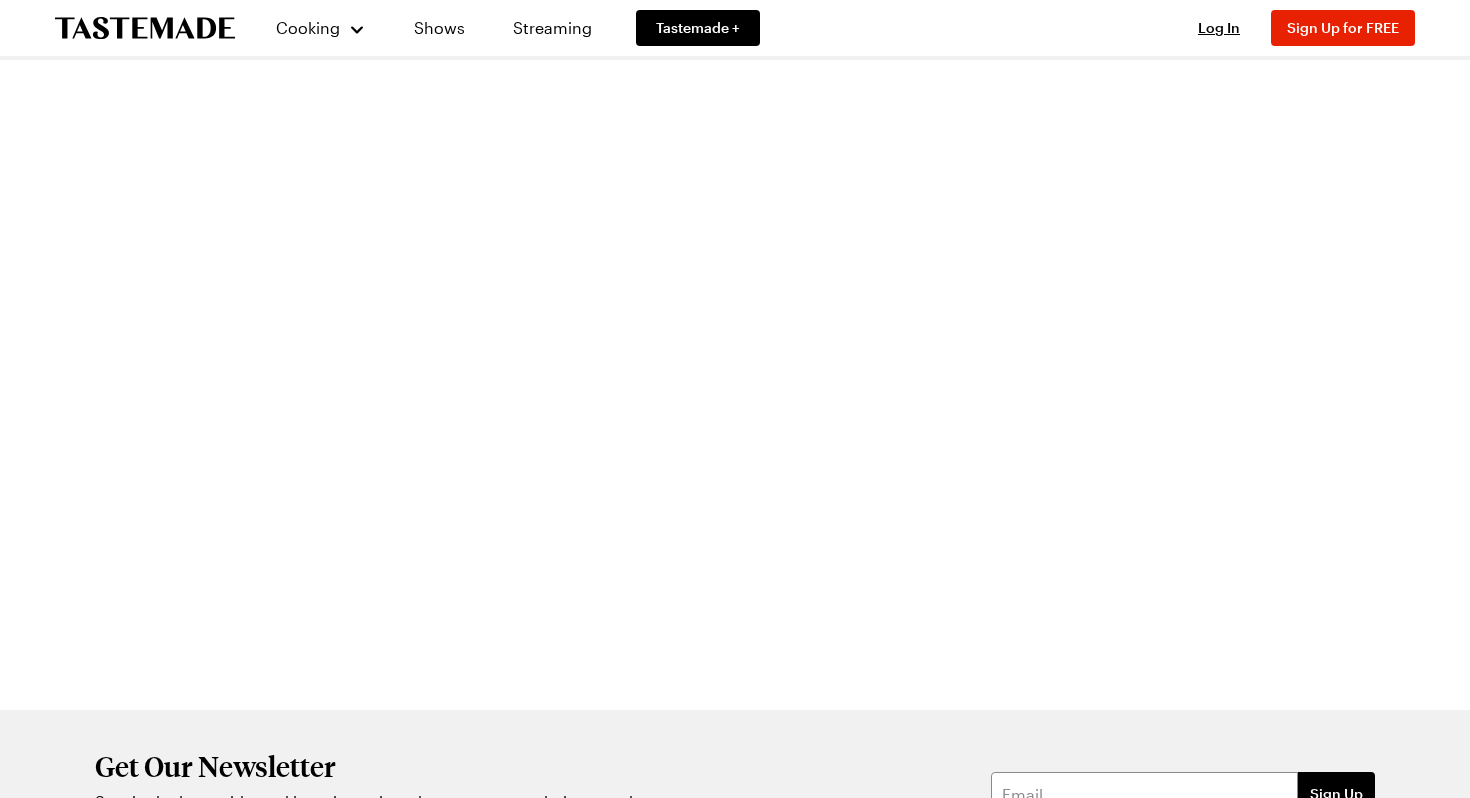 scroll, scrollTop: 8853, scrollLeft: 0, axis: vertical 